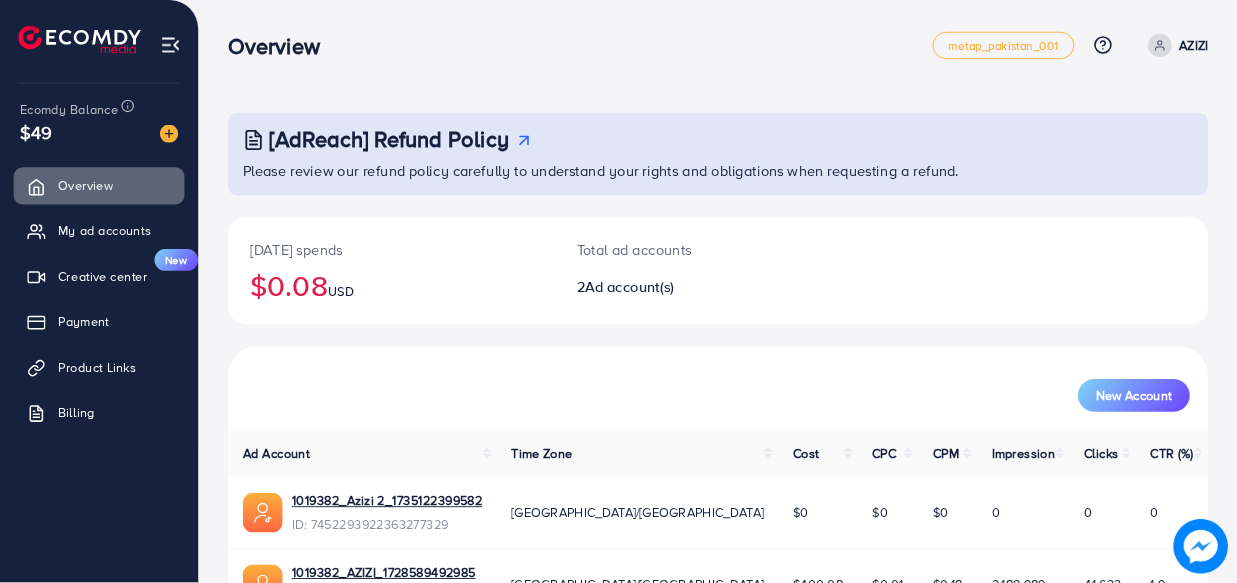 scroll, scrollTop: 0, scrollLeft: 0, axis: both 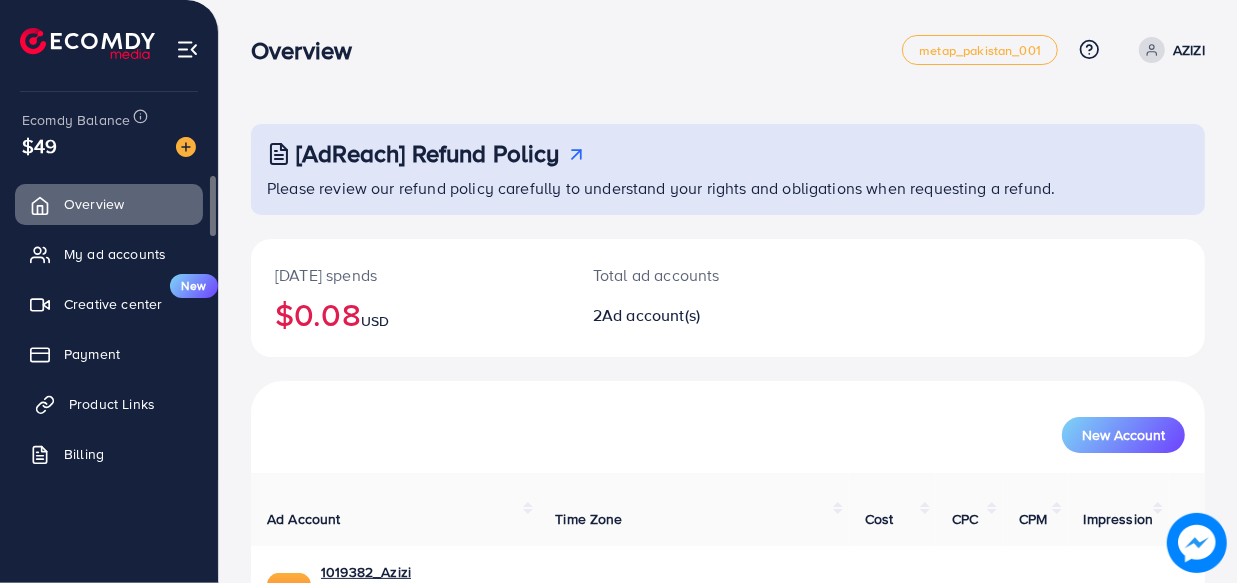 click on "Overview My ad accounts Creative center  New  Payment Product Links Billing" at bounding box center [109, 335] 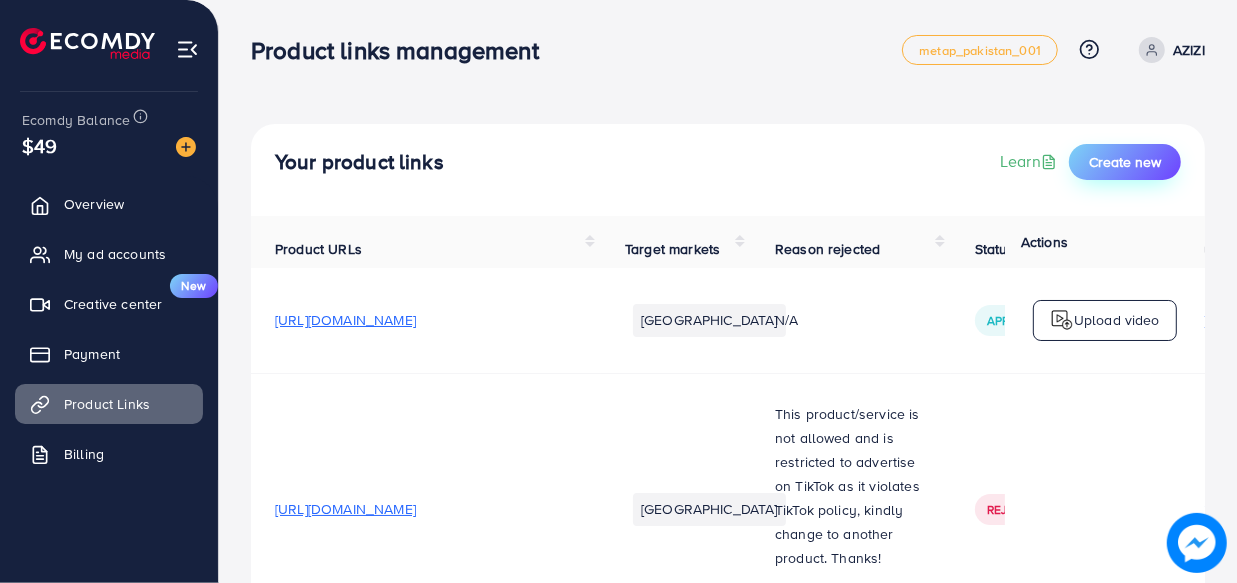 click on "Create new" at bounding box center (1125, 162) 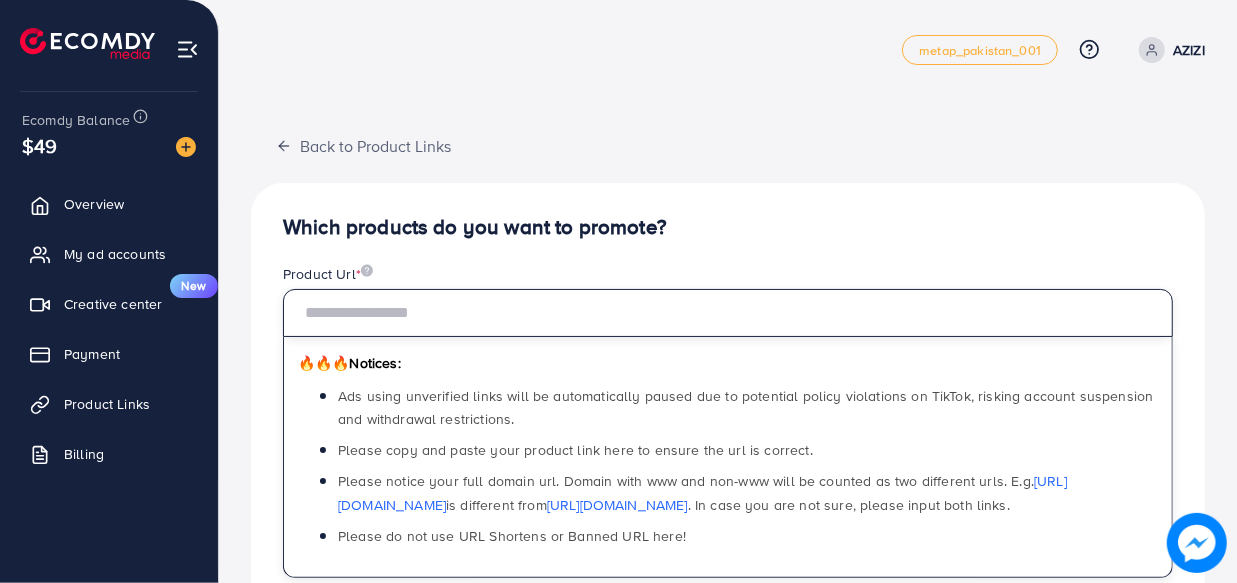 click at bounding box center [728, 313] 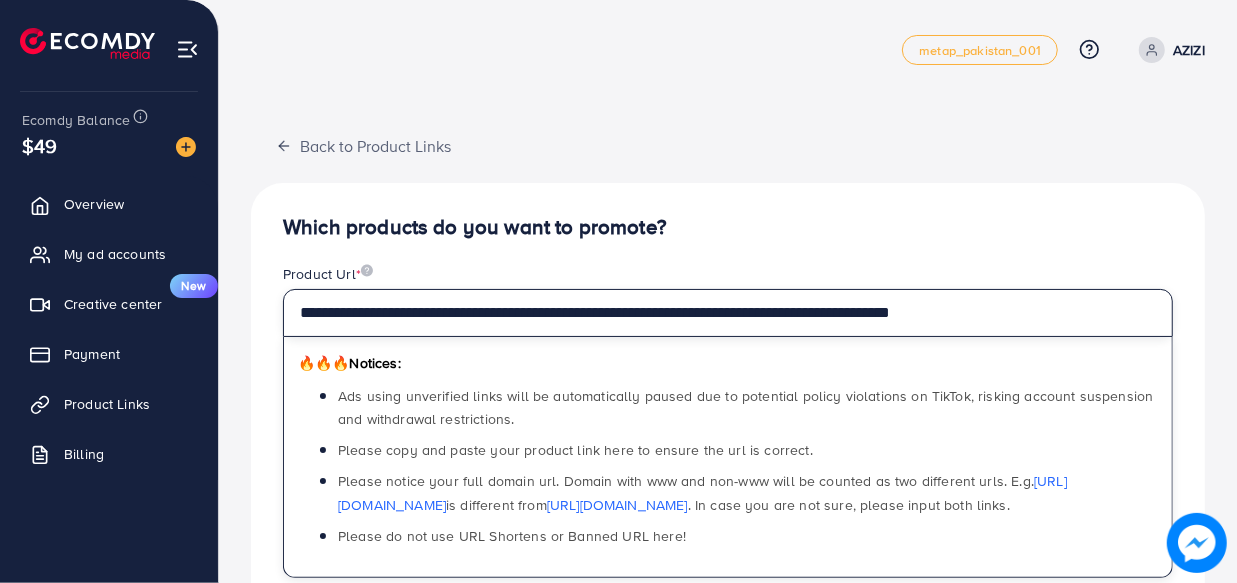 type on "**********" 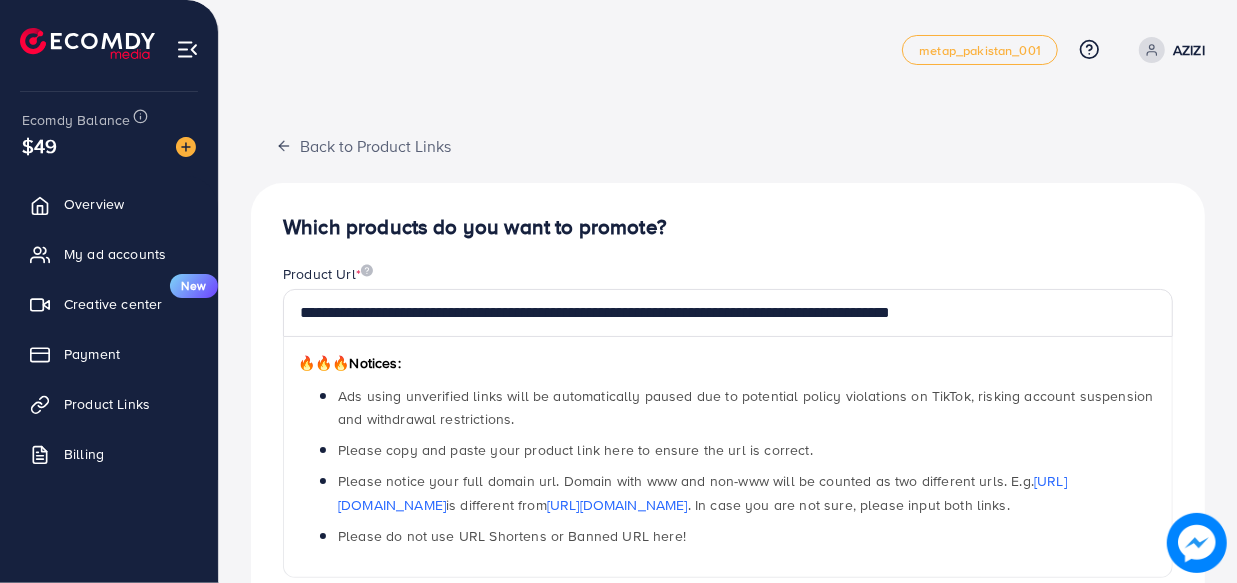 click on "**********" at bounding box center [728, 638] 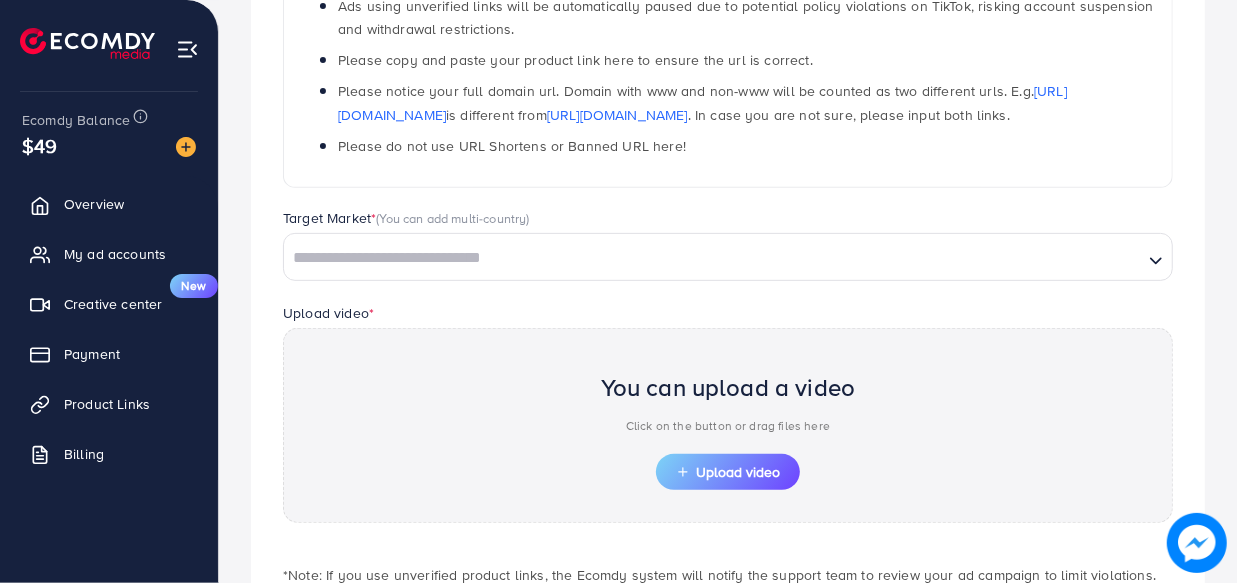 scroll, scrollTop: 466, scrollLeft: 0, axis: vertical 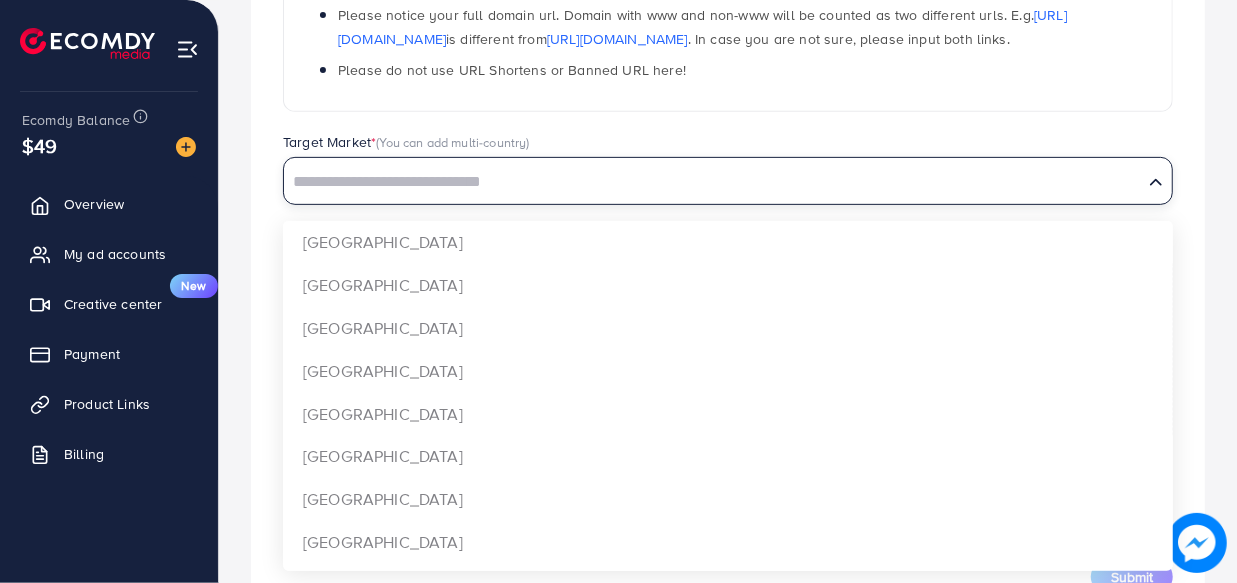 click at bounding box center [713, 182] 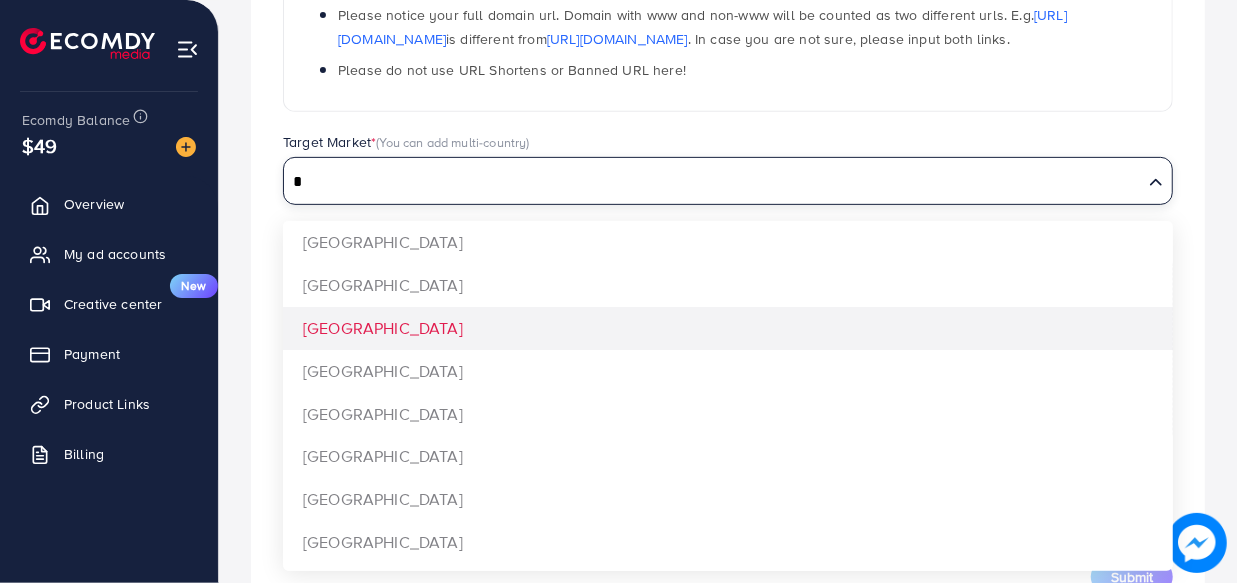 type on "*" 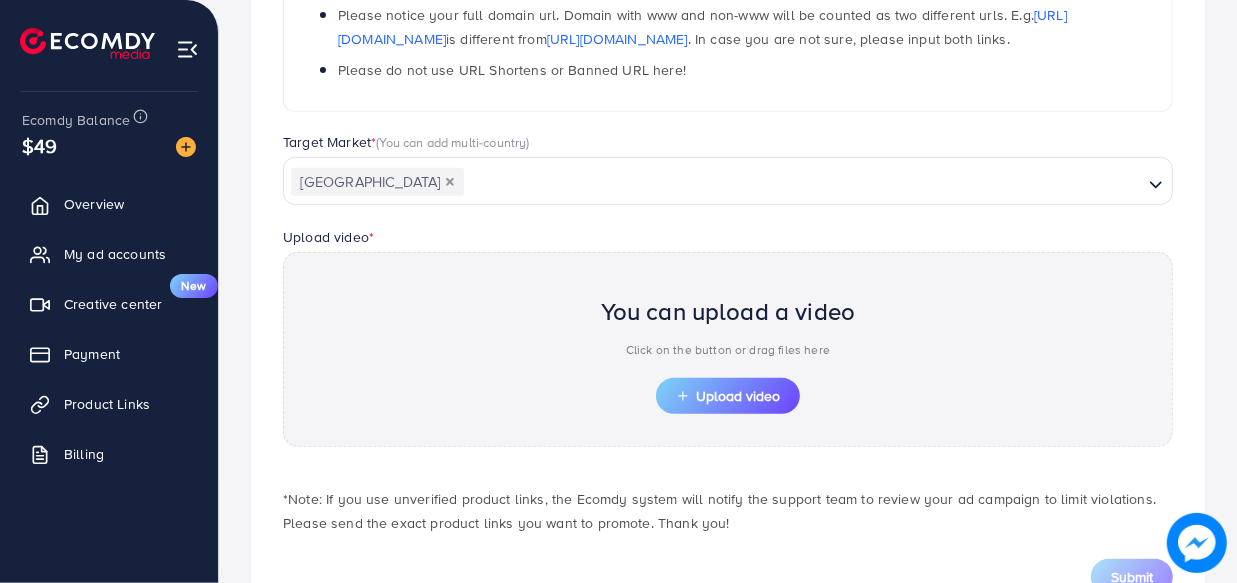 click on "**********" at bounding box center (728, 172) 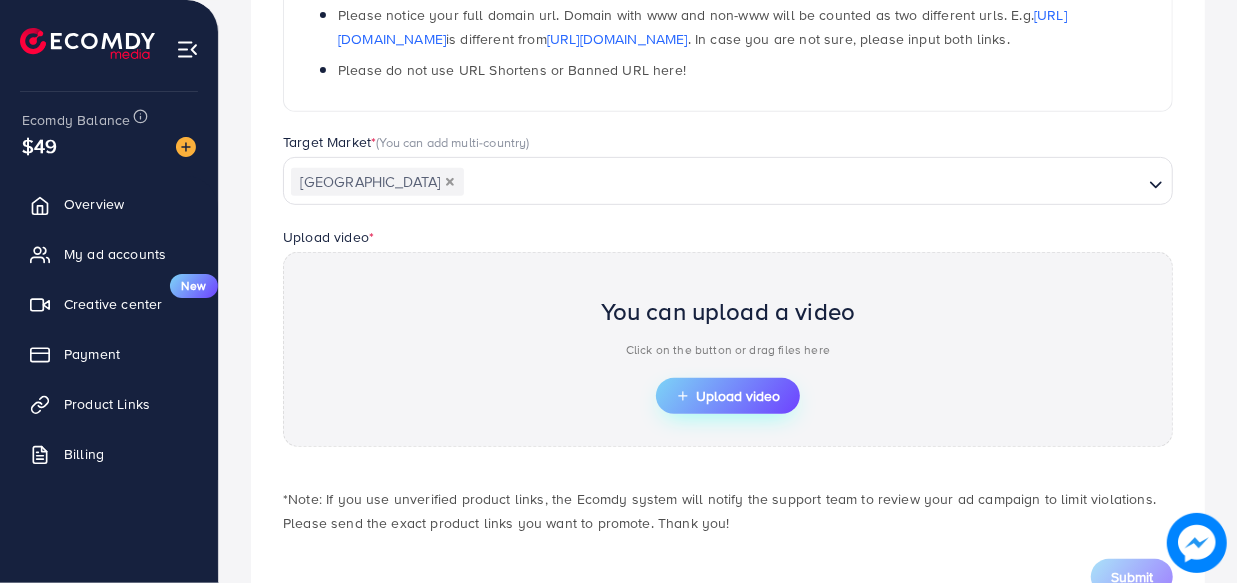 click on "Upload video" at bounding box center (728, 396) 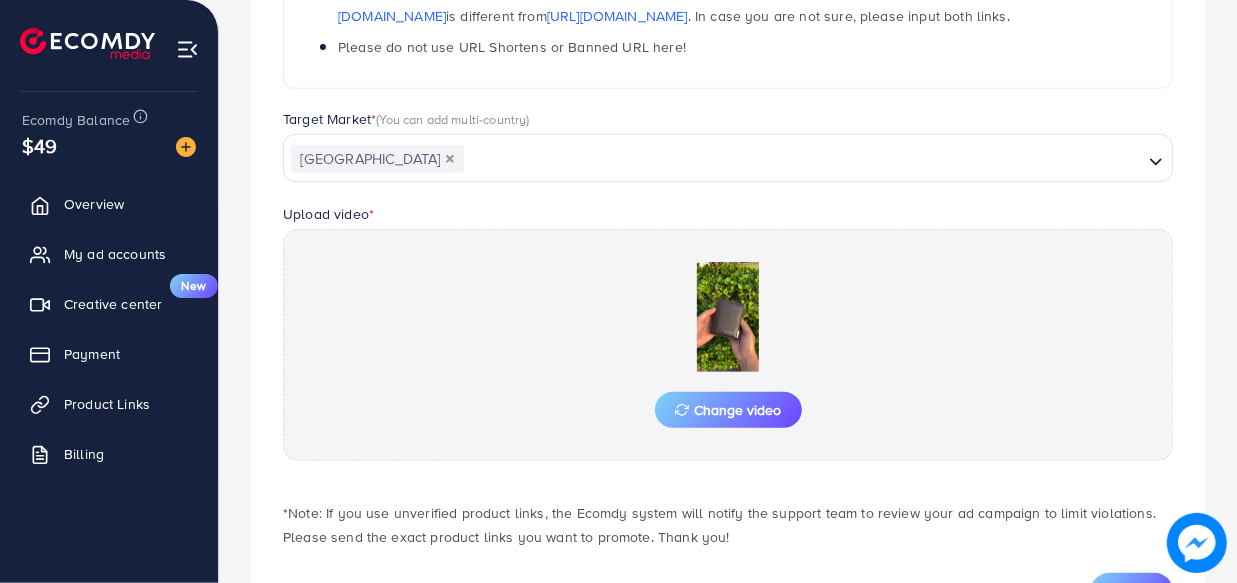 scroll, scrollTop: 501, scrollLeft: 0, axis: vertical 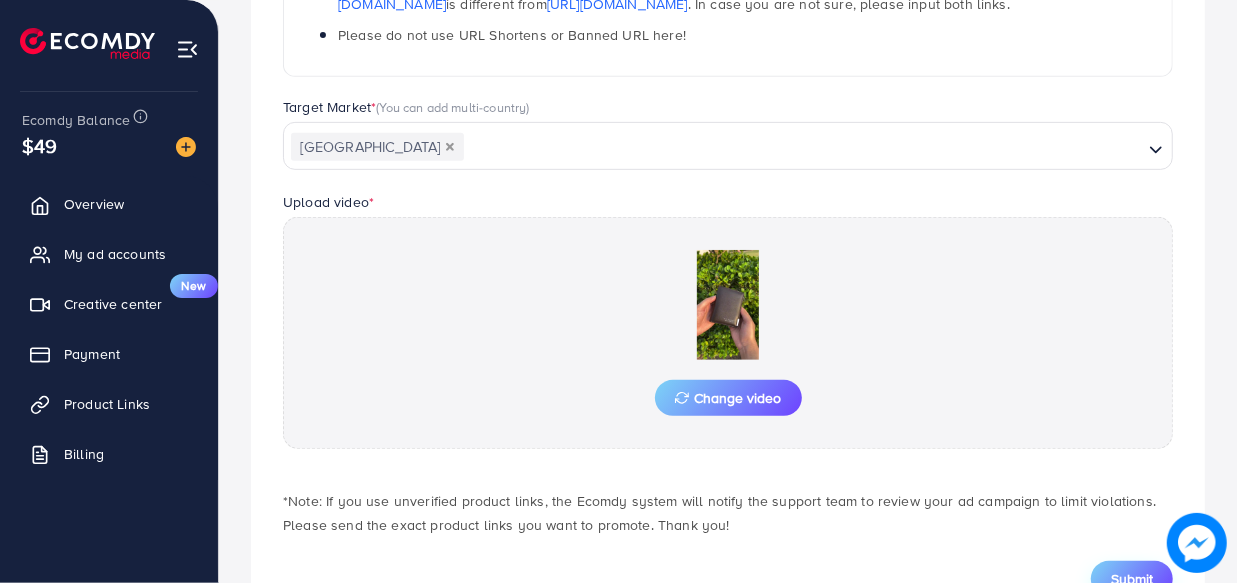 click on "Submit" at bounding box center [1132, 579] 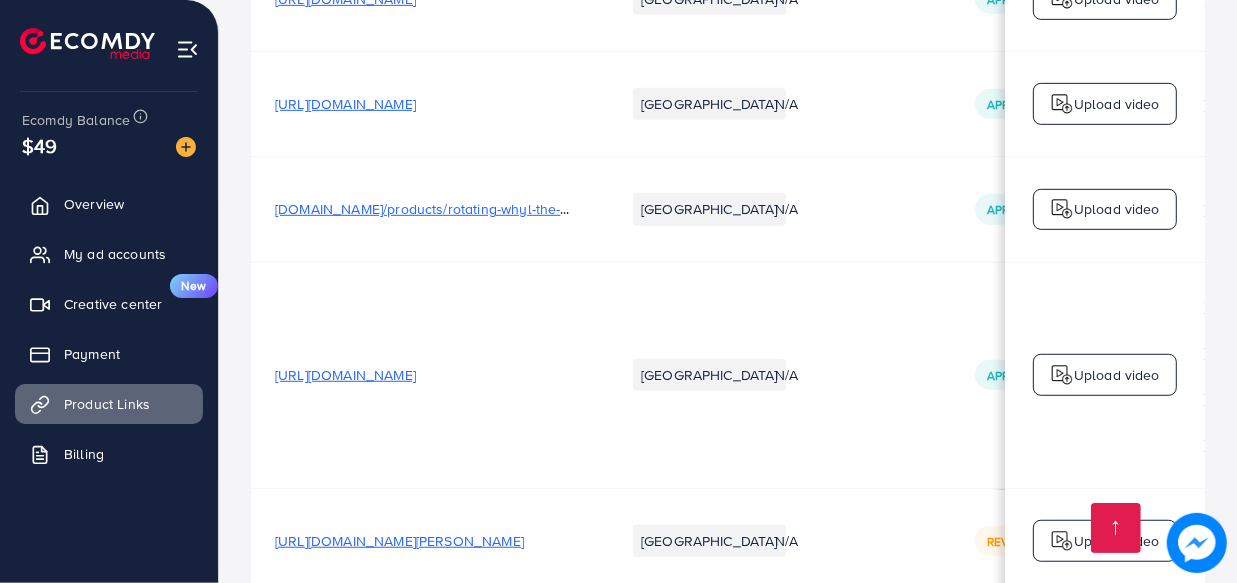 scroll, scrollTop: 9933, scrollLeft: 0, axis: vertical 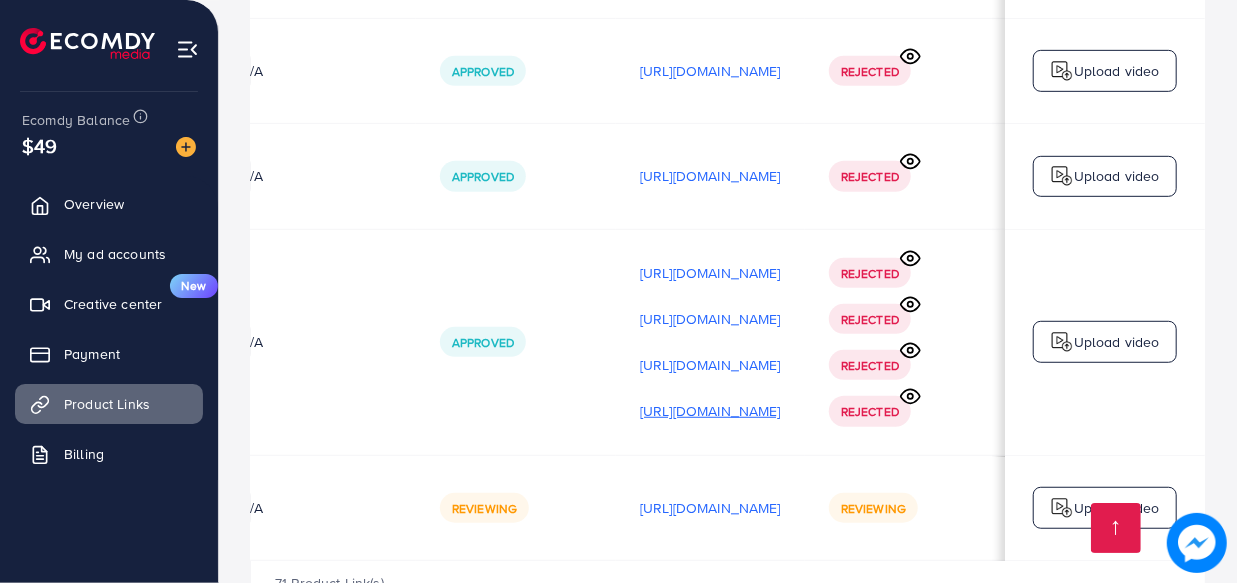 click on "[URL][DOMAIN_NAME]" at bounding box center [710, 411] 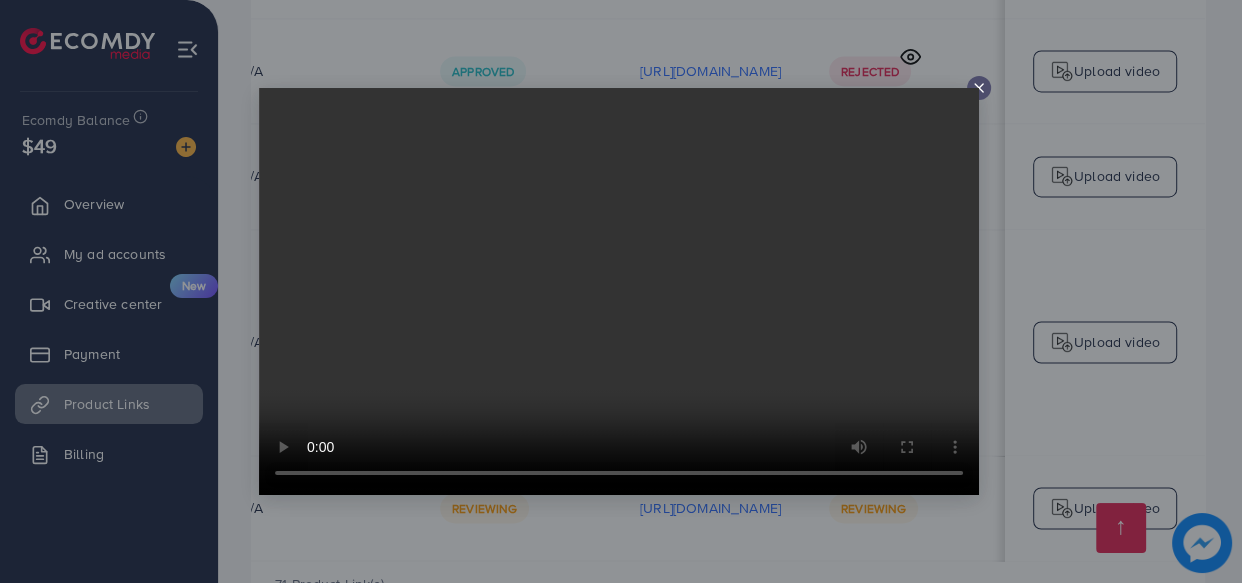 click at bounding box center [979, 88] 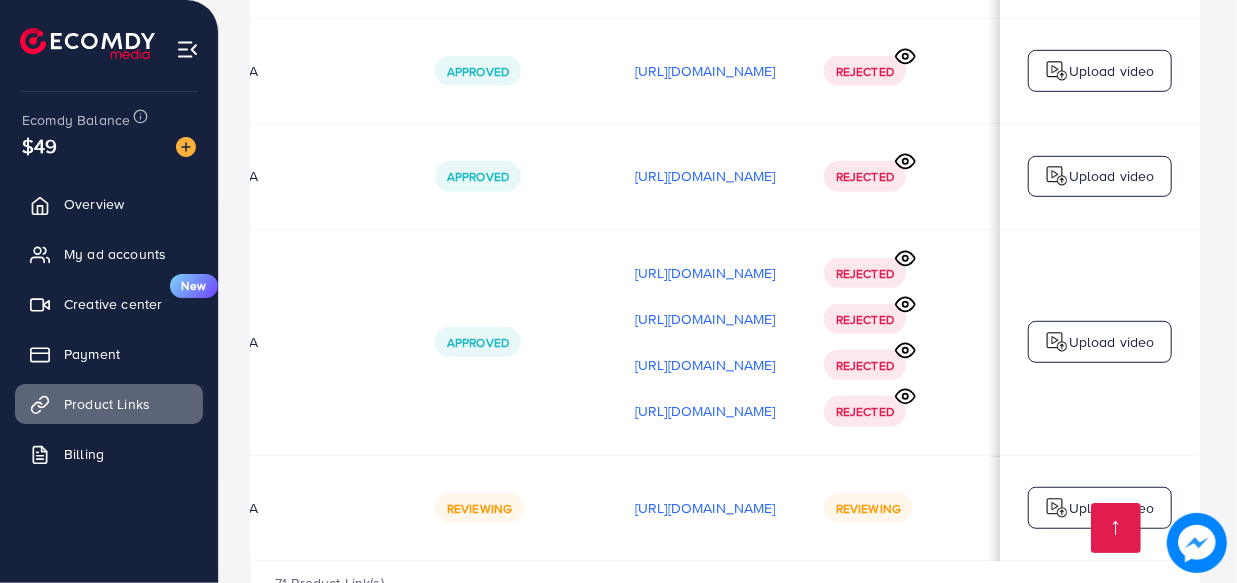 scroll, scrollTop: 0, scrollLeft: 624, axis: horizontal 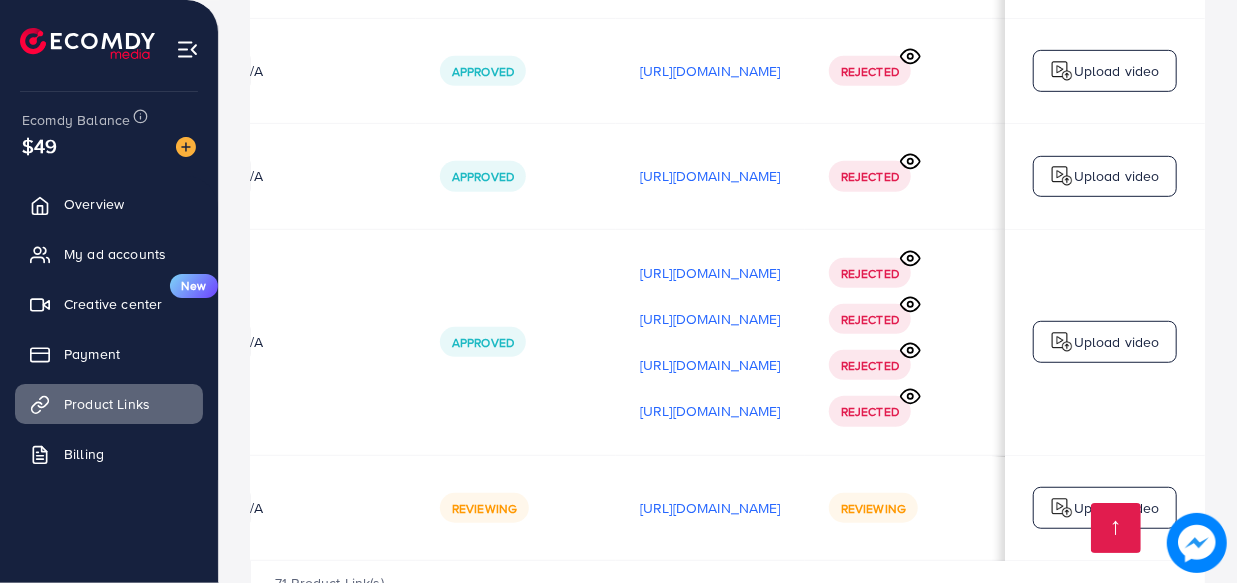 click on "Upload video" at bounding box center [1117, 342] 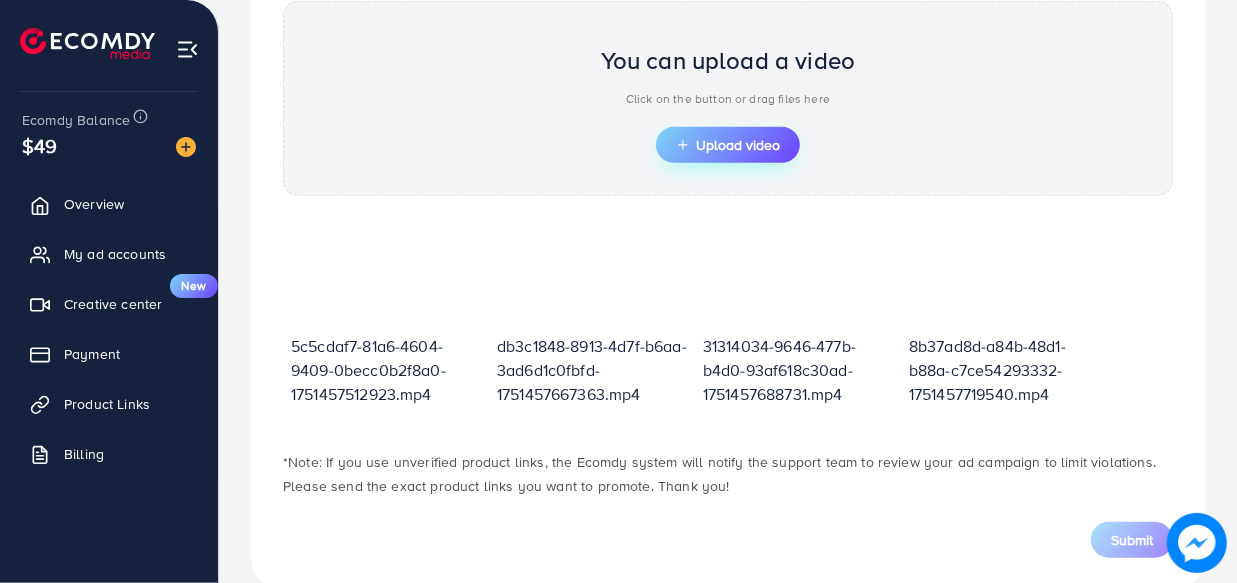 click on "Upload video" at bounding box center (728, 145) 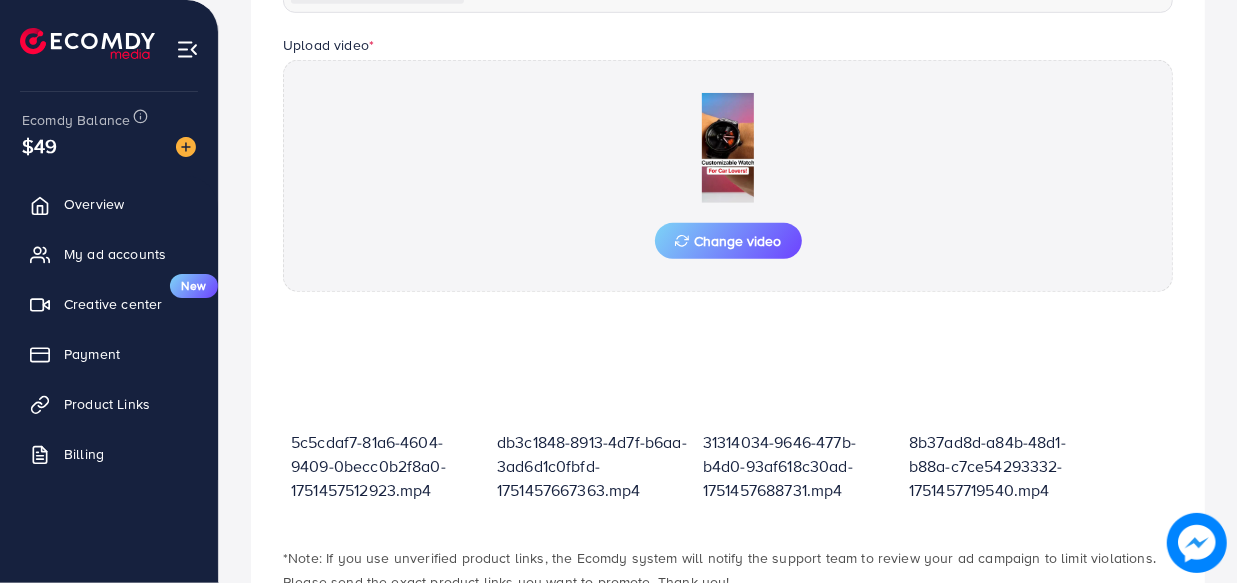 scroll, scrollTop: 717, scrollLeft: 0, axis: vertical 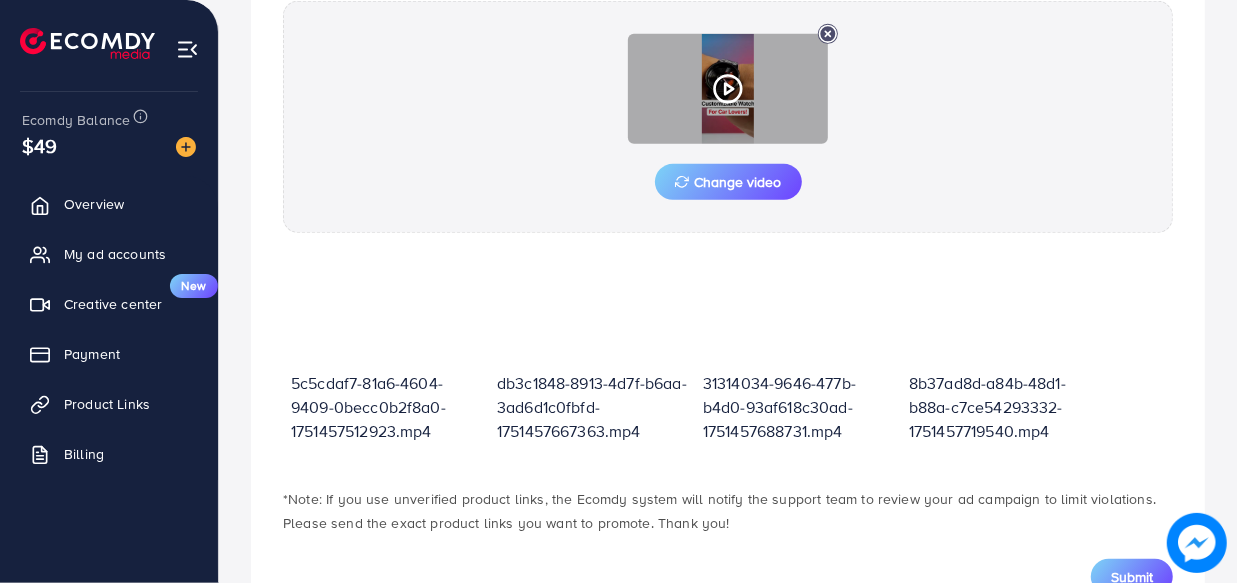 click 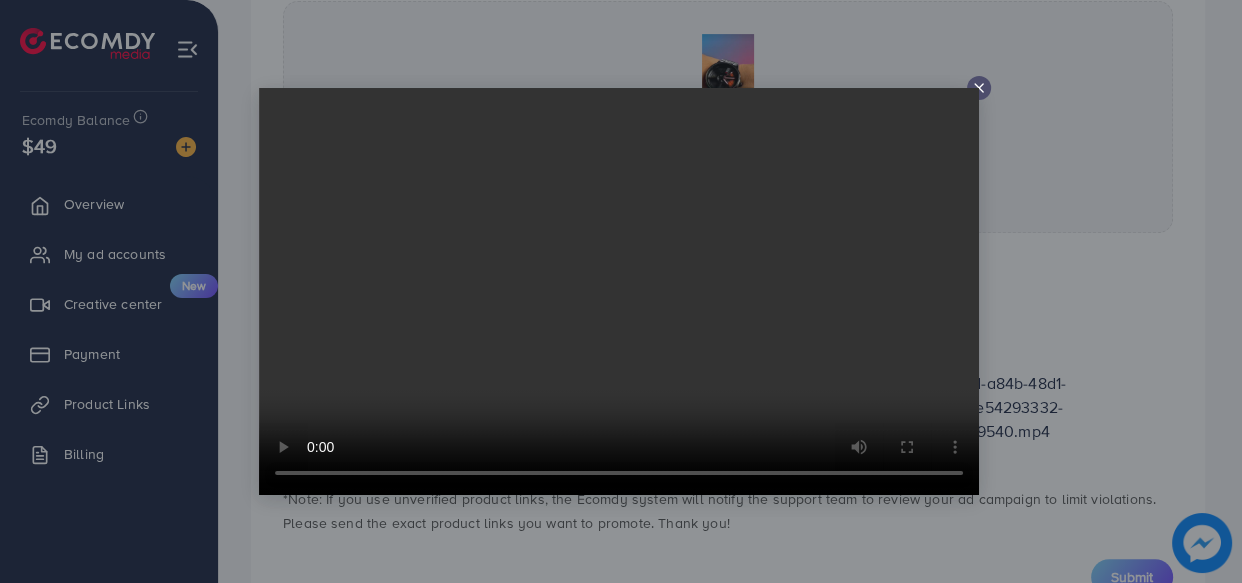 click 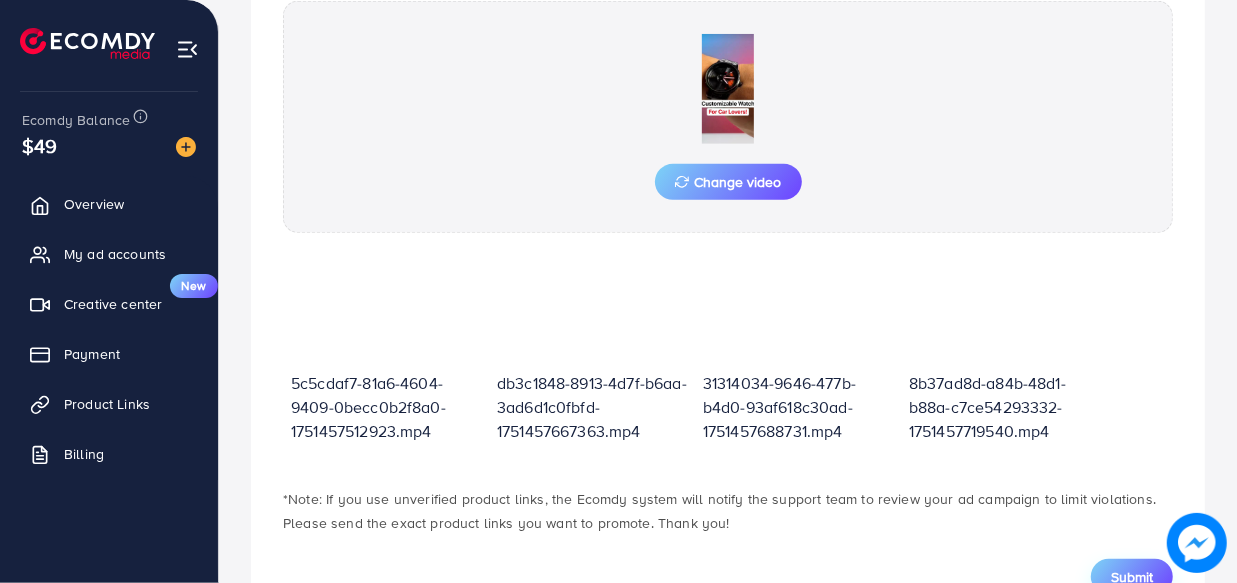 click on "Submit" at bounding box center [1132, 577] 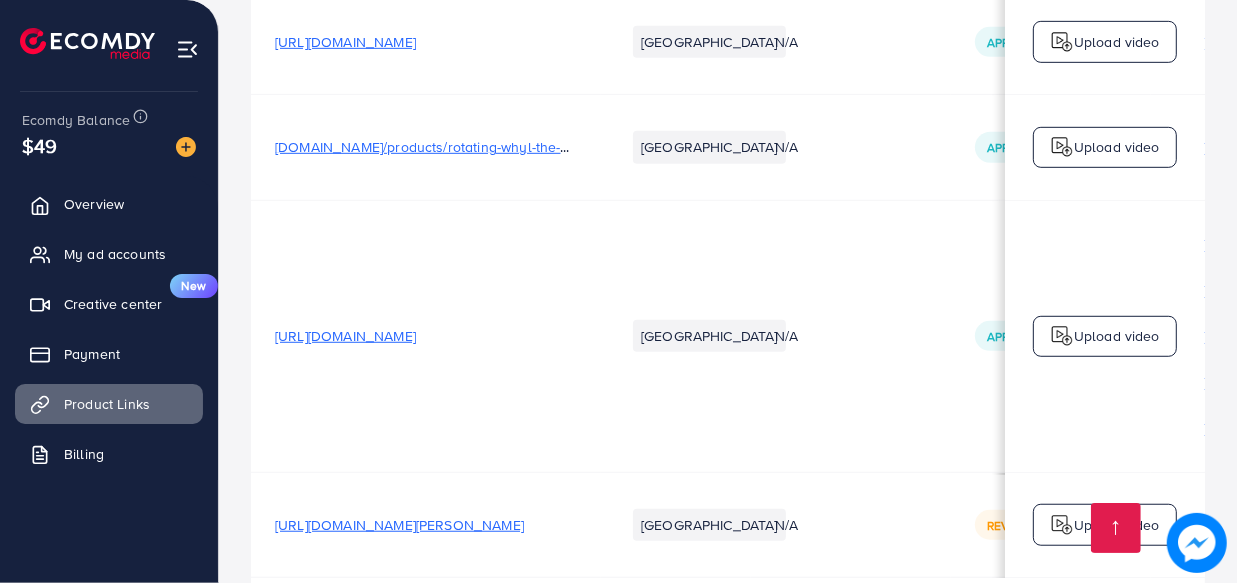 scroll, scrollTop: 9980, scrollLeft: 0, axis: vertical 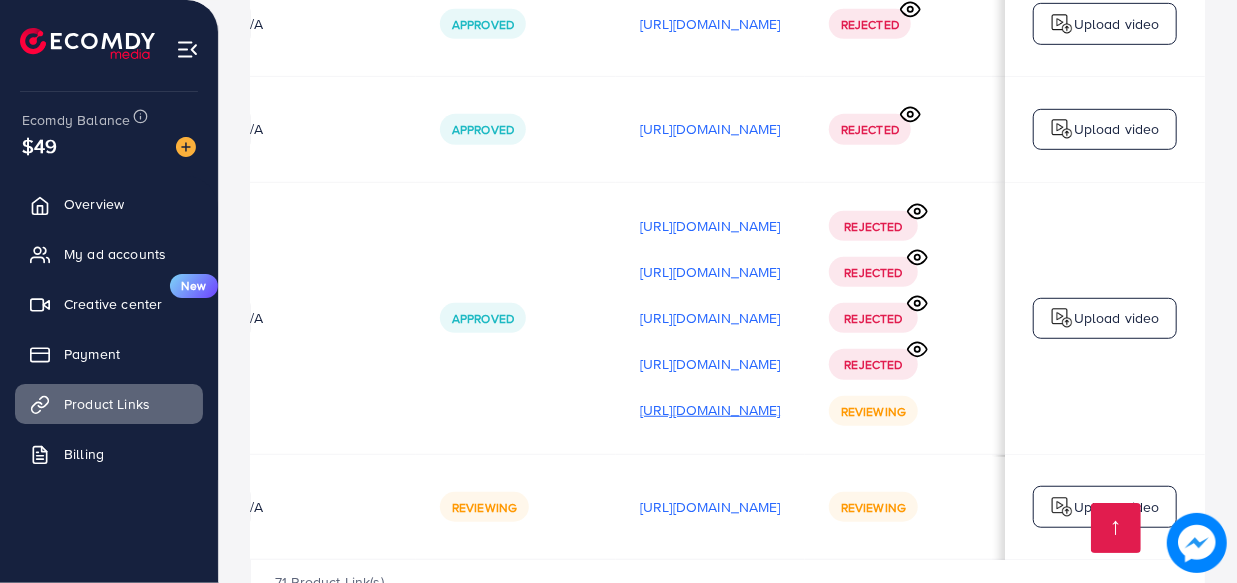click on "[URL][DOMAIN_NAME]" at bounding box center (710, 410) 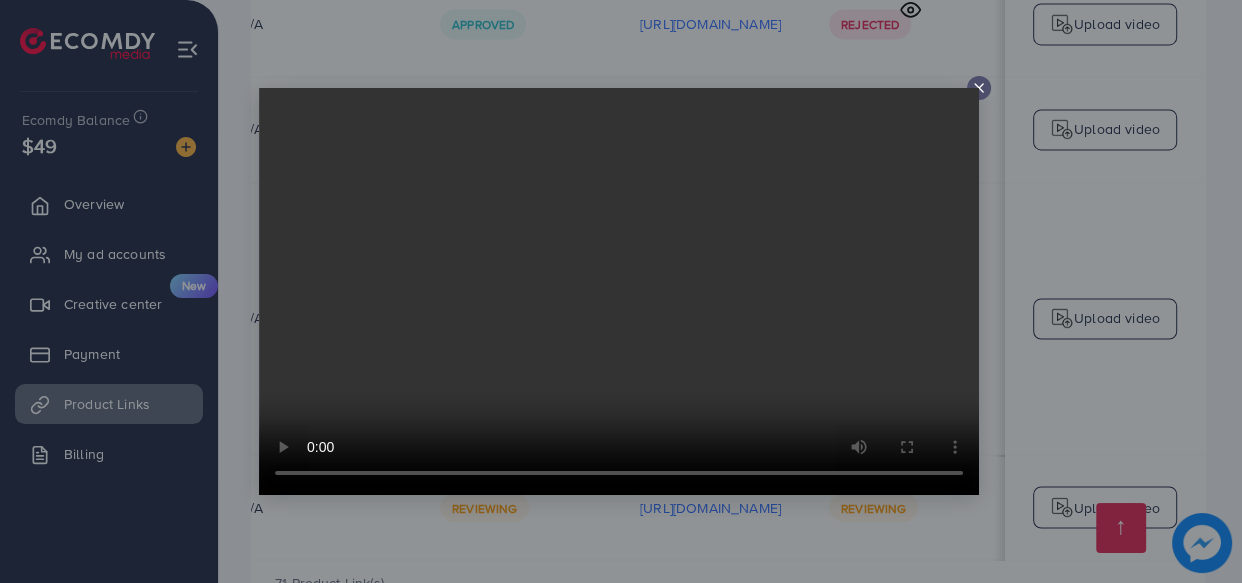 click at bounding box center (619, 291) 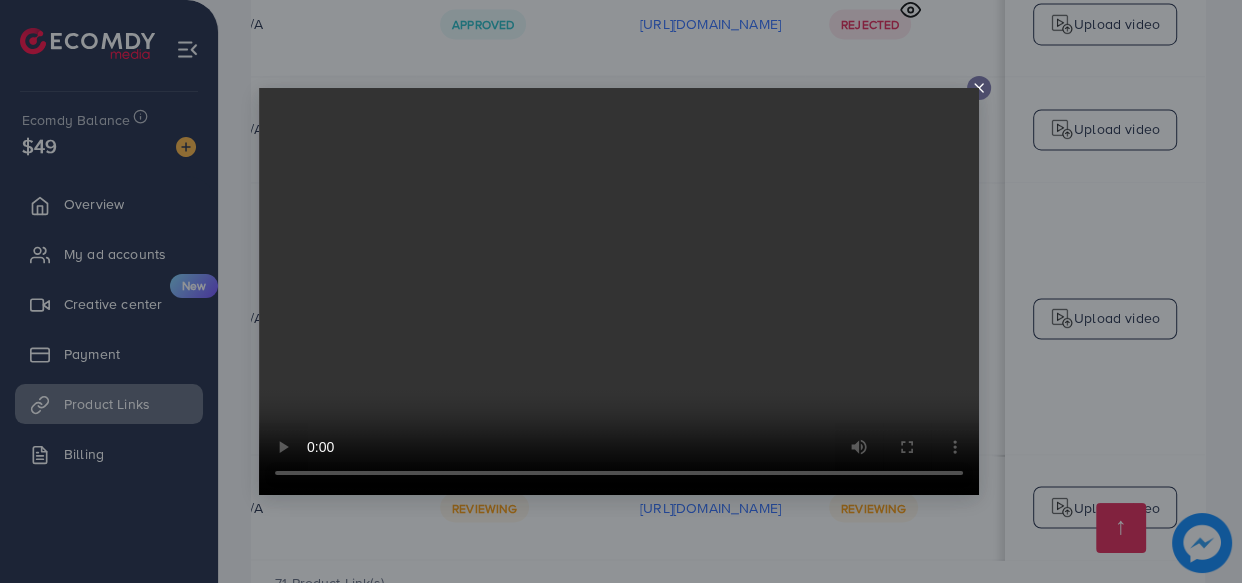 click at bounding box center (619, 291) 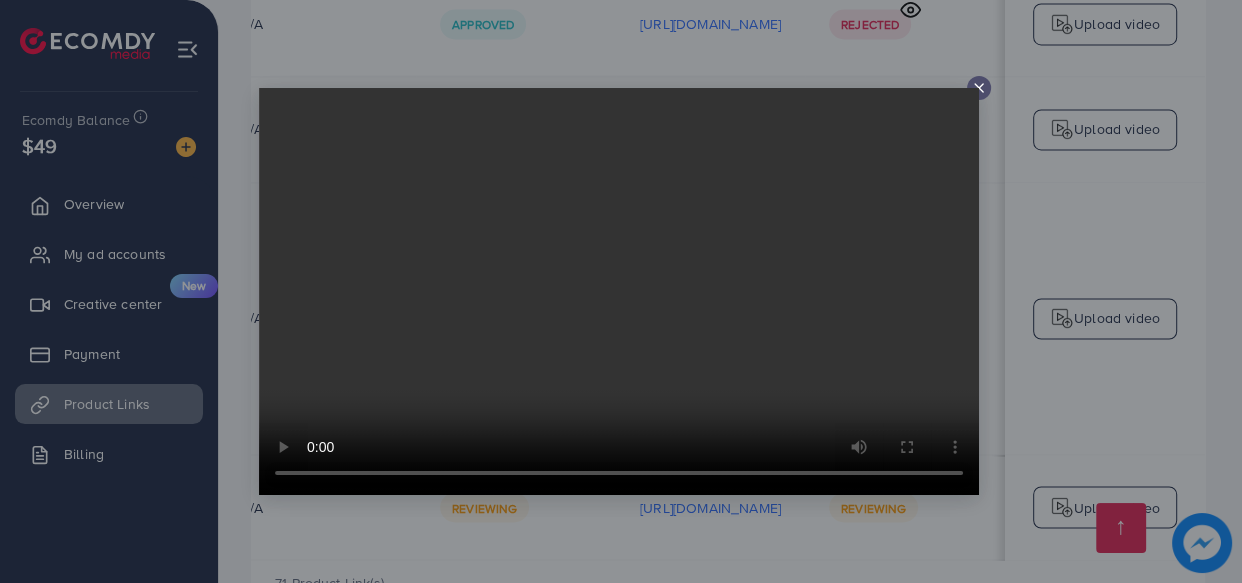 click 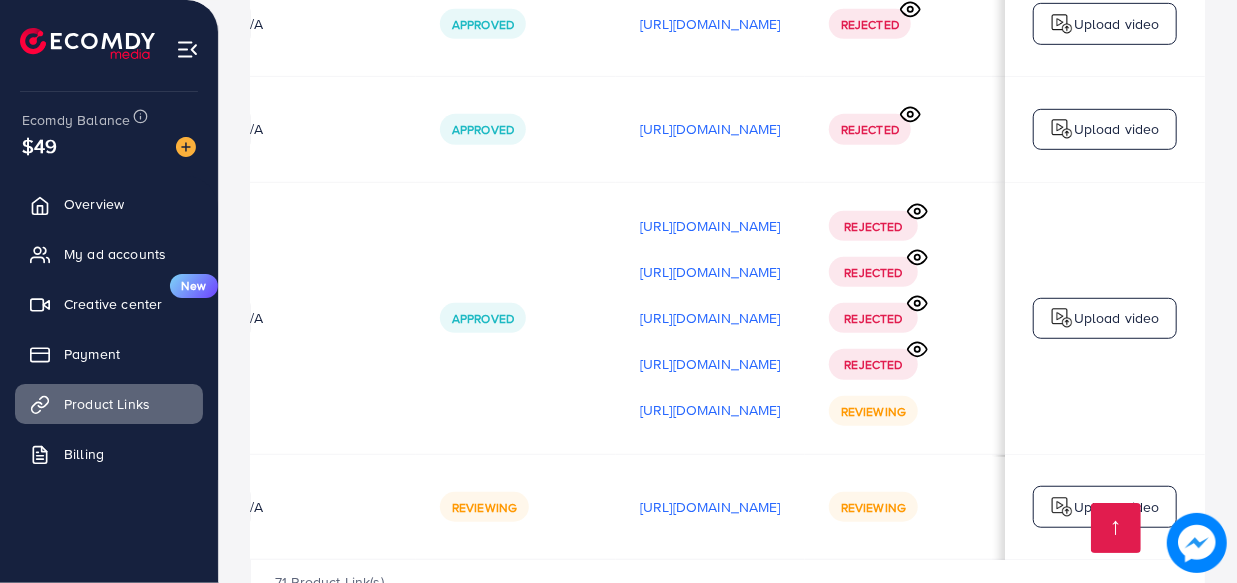 scroll, scrollTop: 0, scrollLeft: 624, axis: horizontal 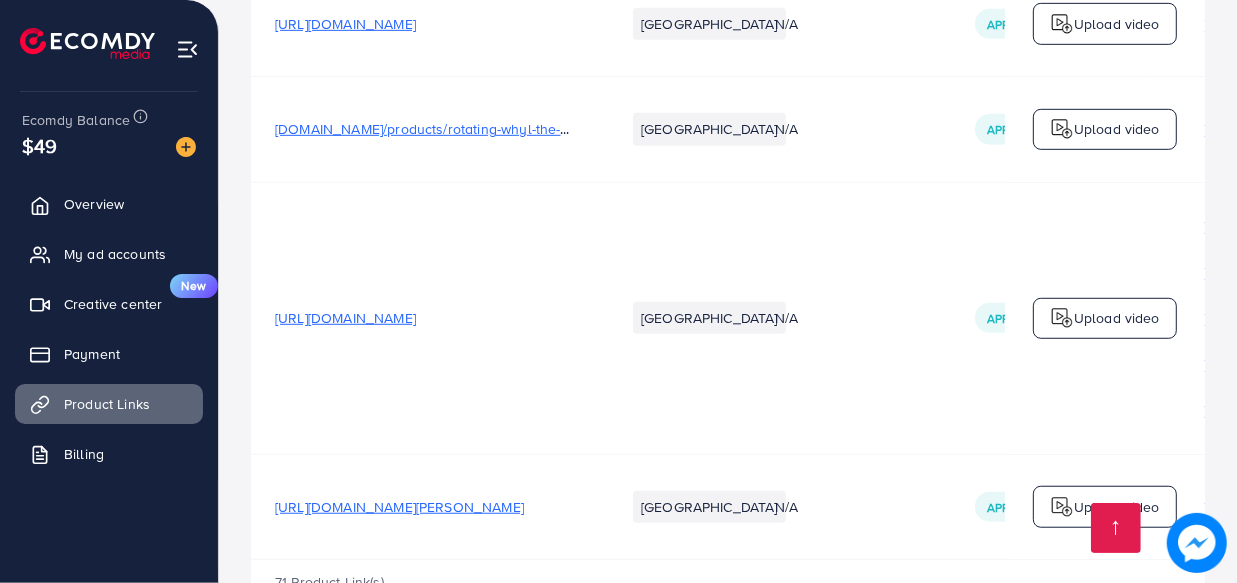 click on "Approved" at bounding box center [1051, 318] 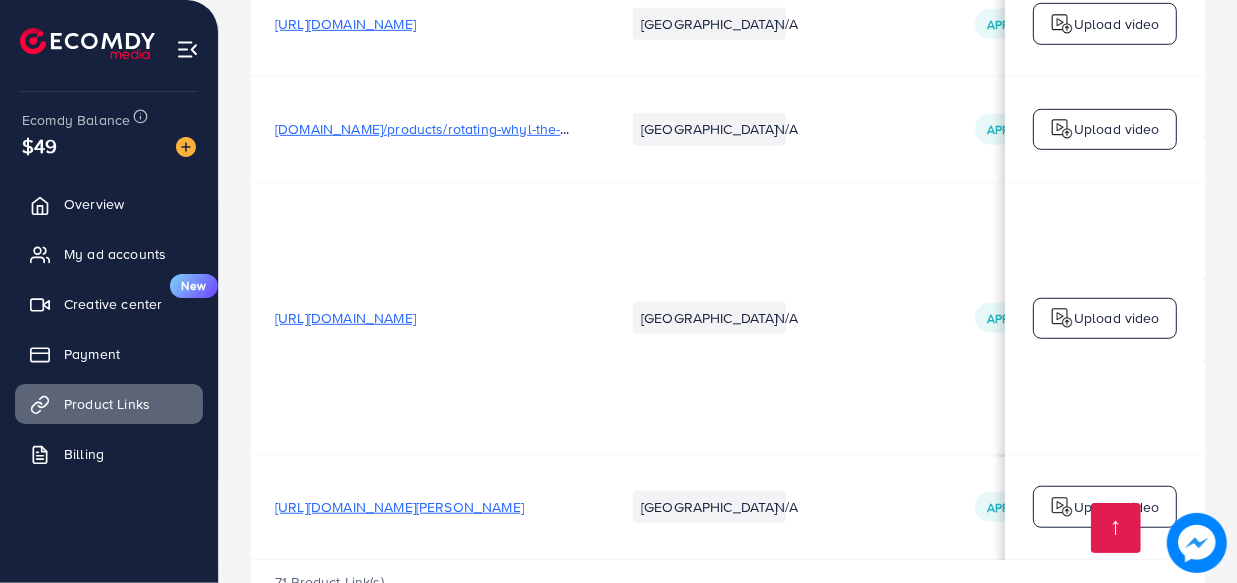 scroll, scrollTop: 0, scrollLeft: 629, axis: horizontal 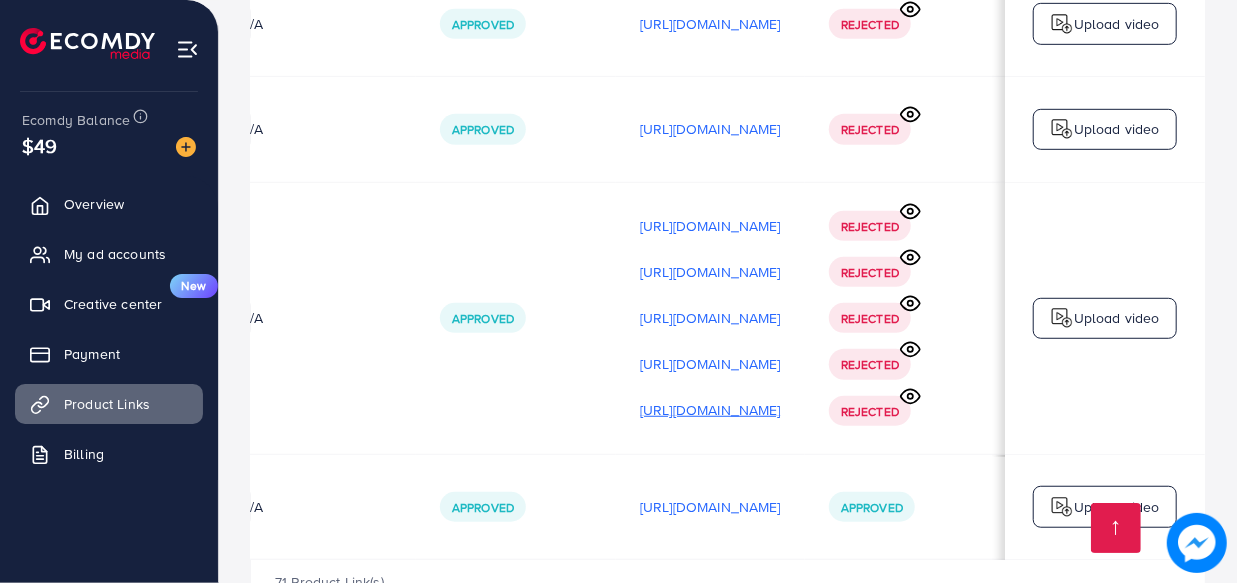 click on "[URL][DOMAIN_NAME]" at bounding box center [710, 410] 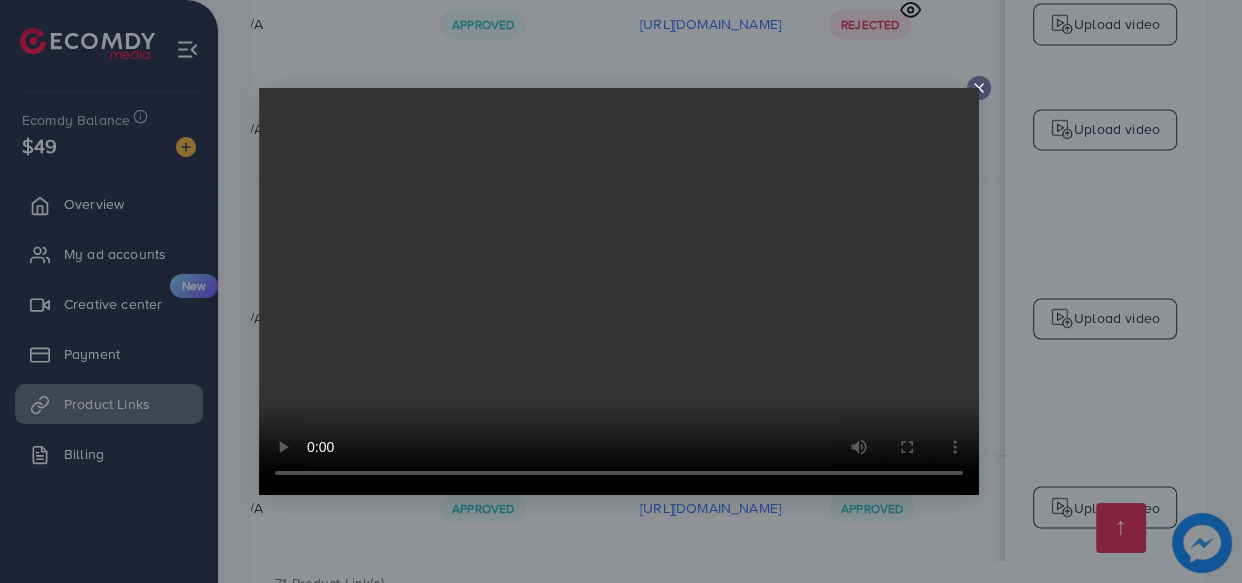 click at bounding box center [619, 291] 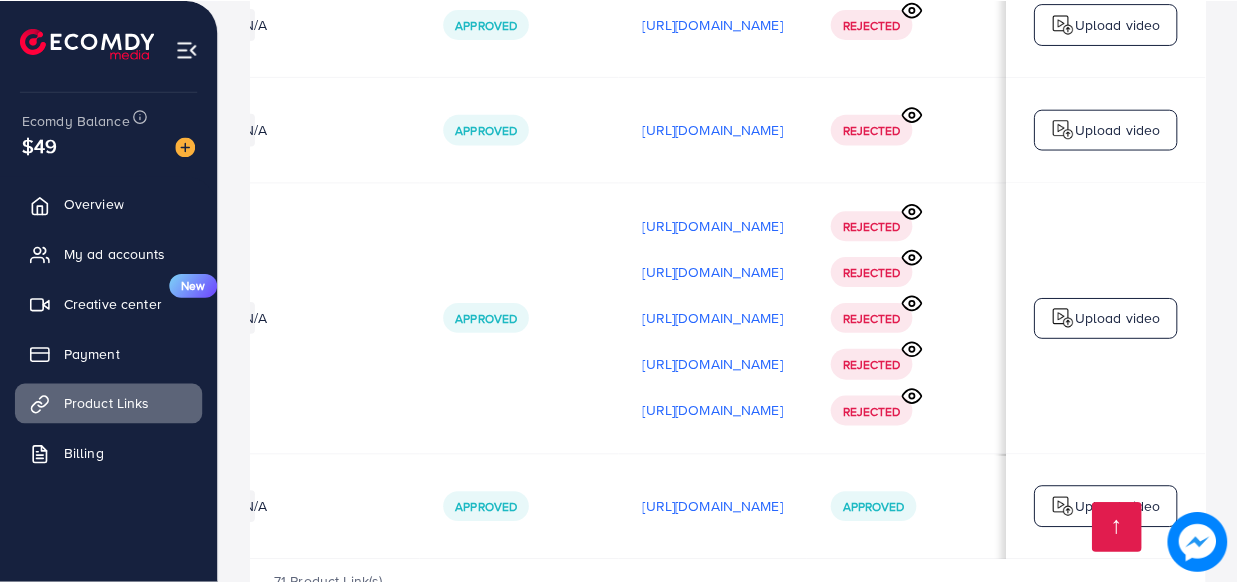 scroll, scrollTop: 0, scrollLeft: 624, axis: horizontal 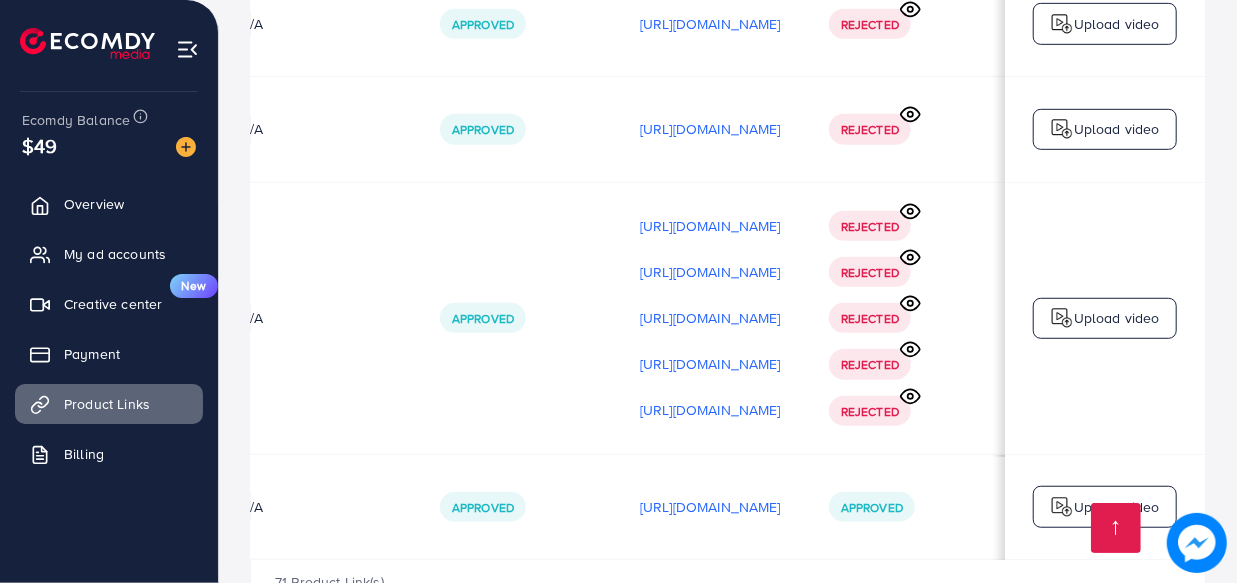 click 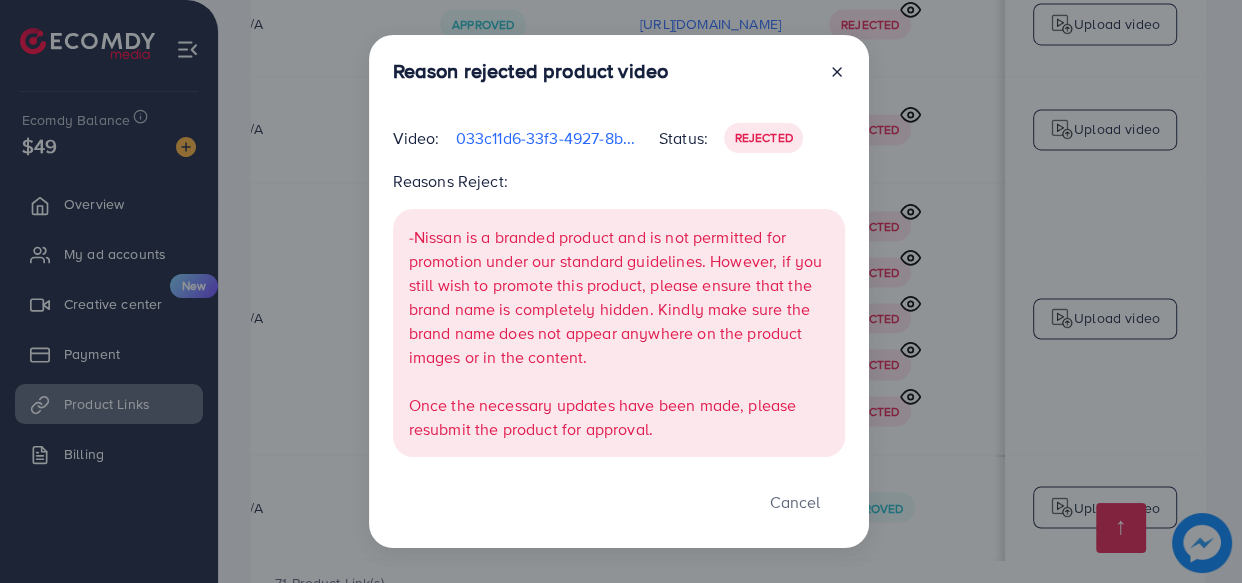 click 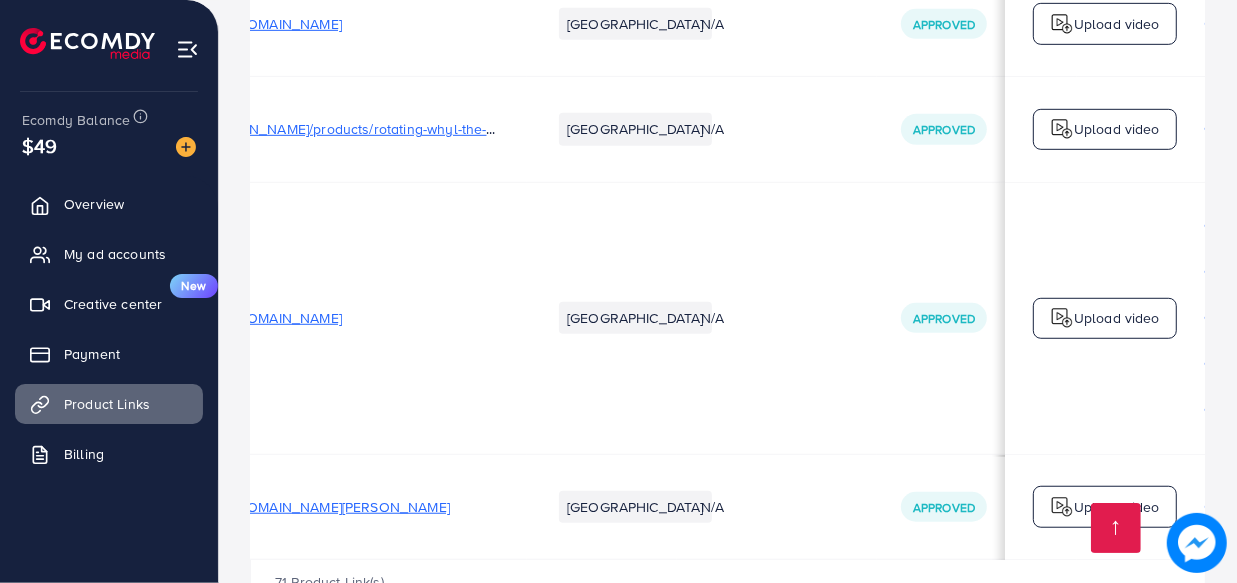 scroll, scrollTop: 0, scrollLeft: 0, axis: both 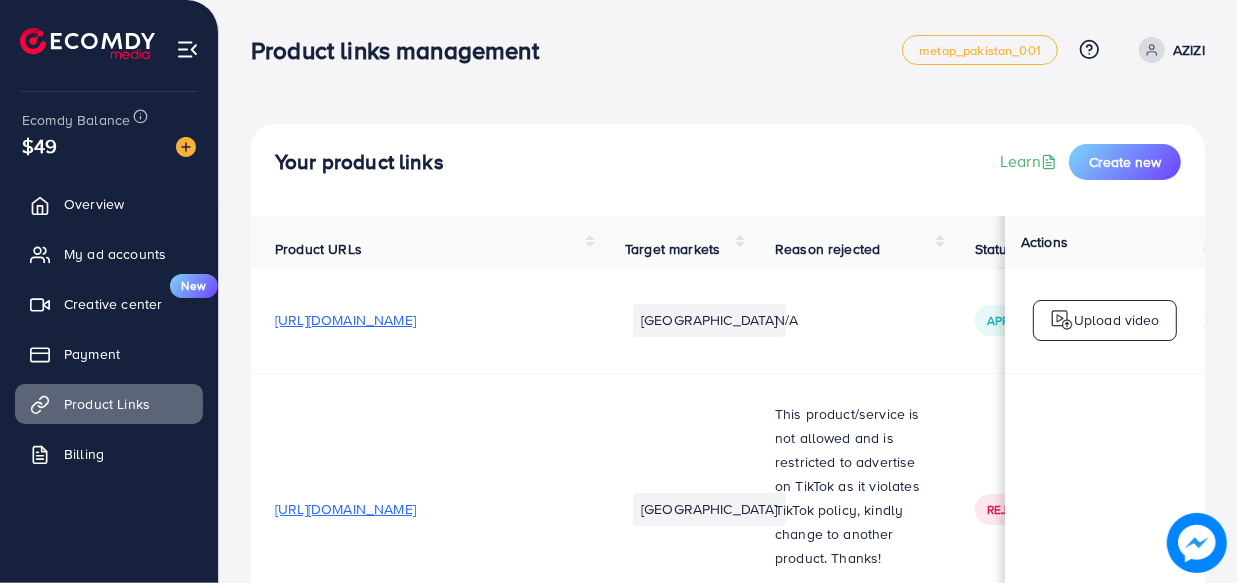 click on "AZIZI" at bounding box center [1189, 50] 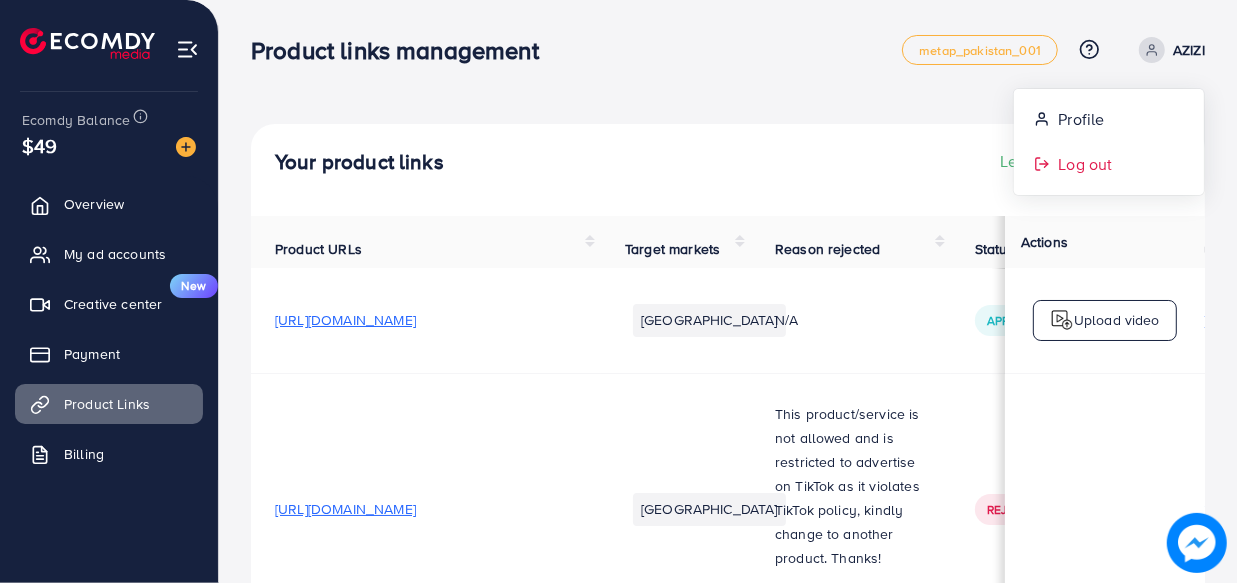 click on "Log out" at bounding box center [1109, 164] 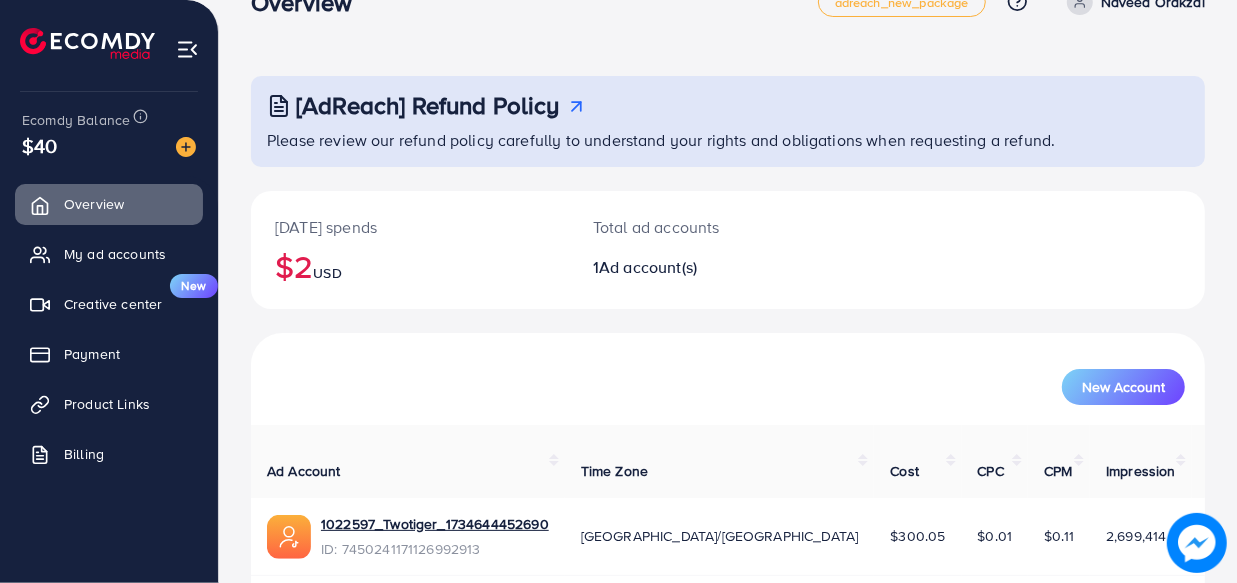 scroll, scrollTop: 105, scrollLeft: 0, axis: vertical 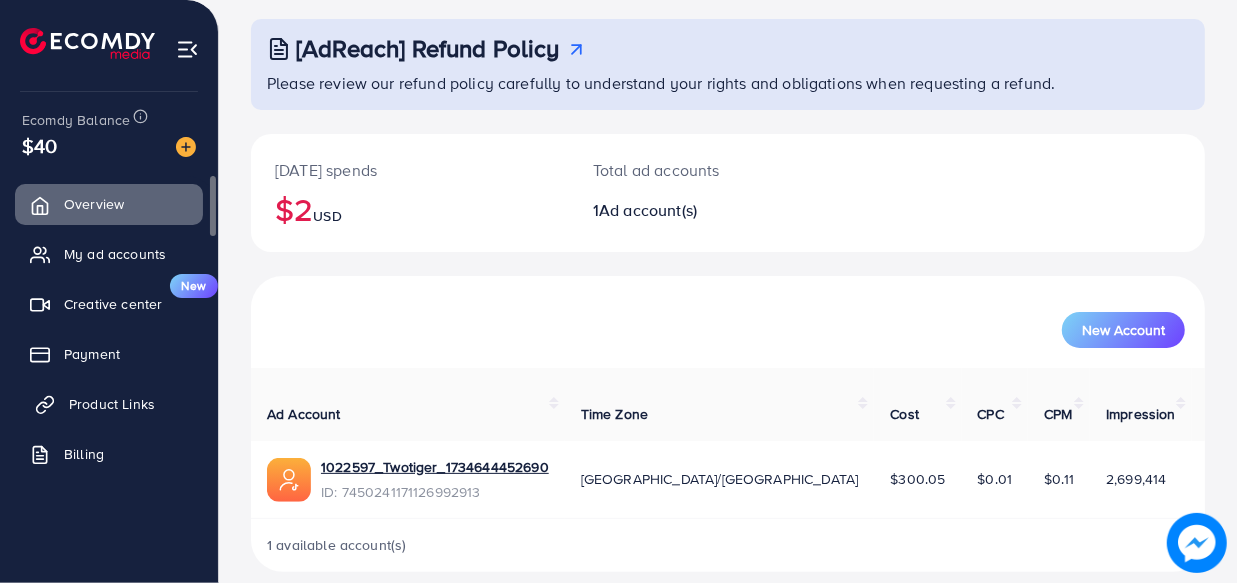 click on "Product Links" at bounding box center (109, 404) 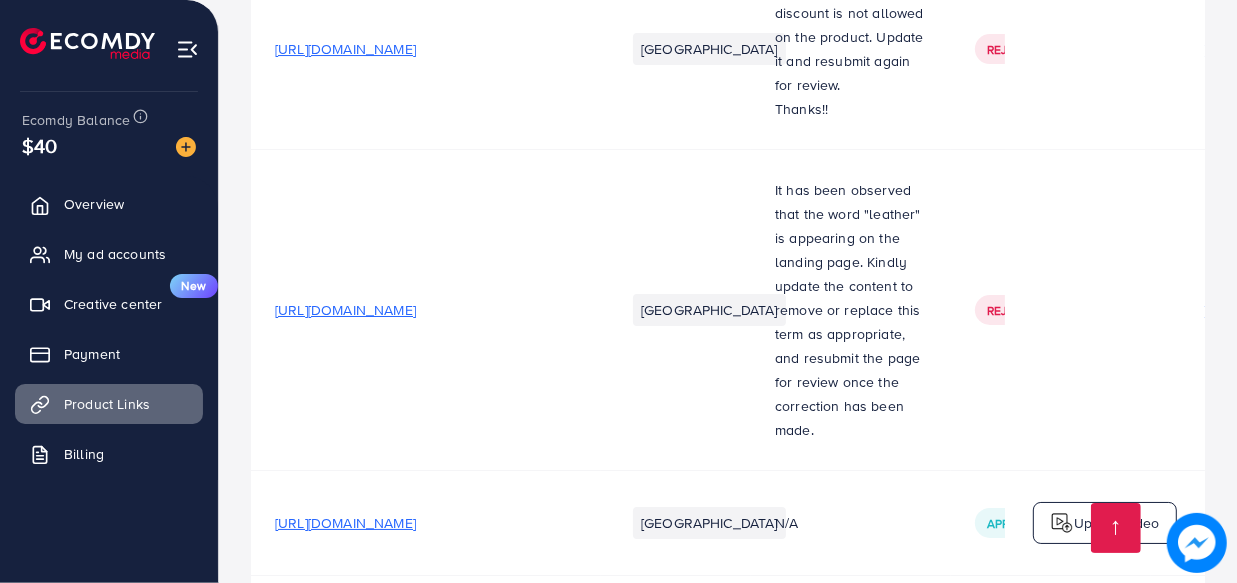 scroll, scrollTop: 9067, scrollLeft: 0, axis: vertical 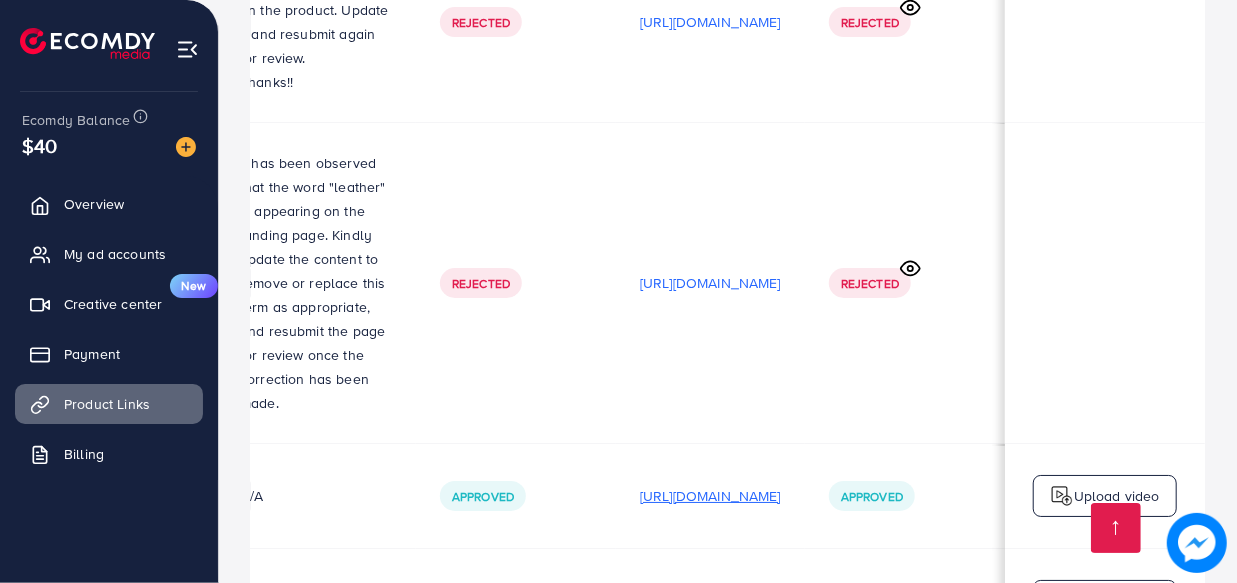 click on "https://files.ecomdy.com/videos/a17ed92e-a616-416b-89b2-b2320e6548b0-1751393245169.mp4" at bounding box center [710, 496] 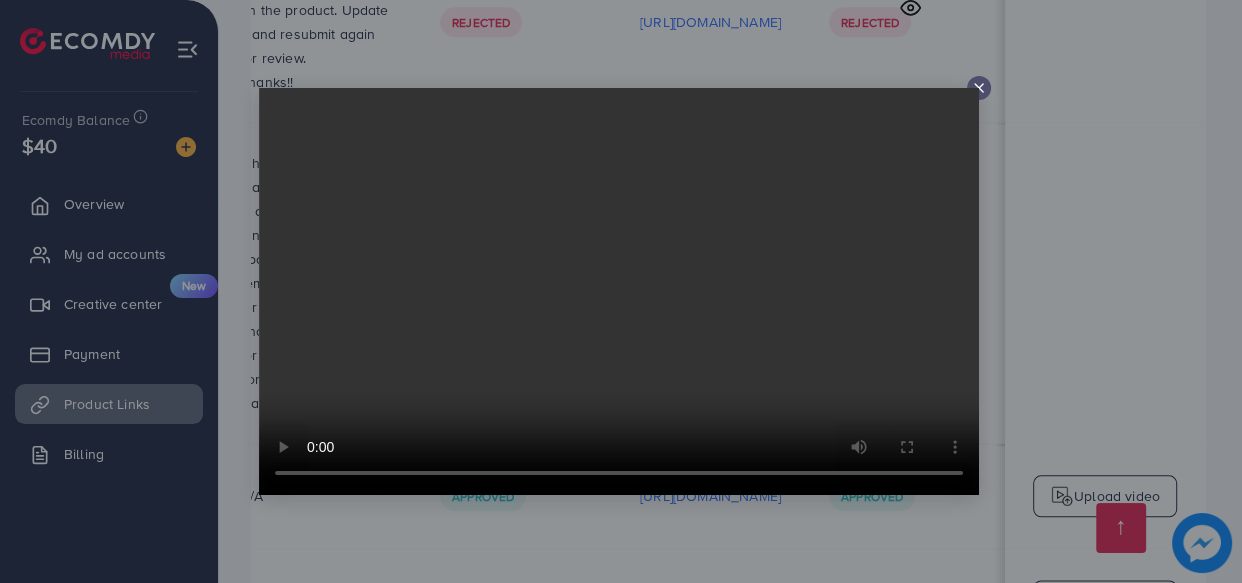 click 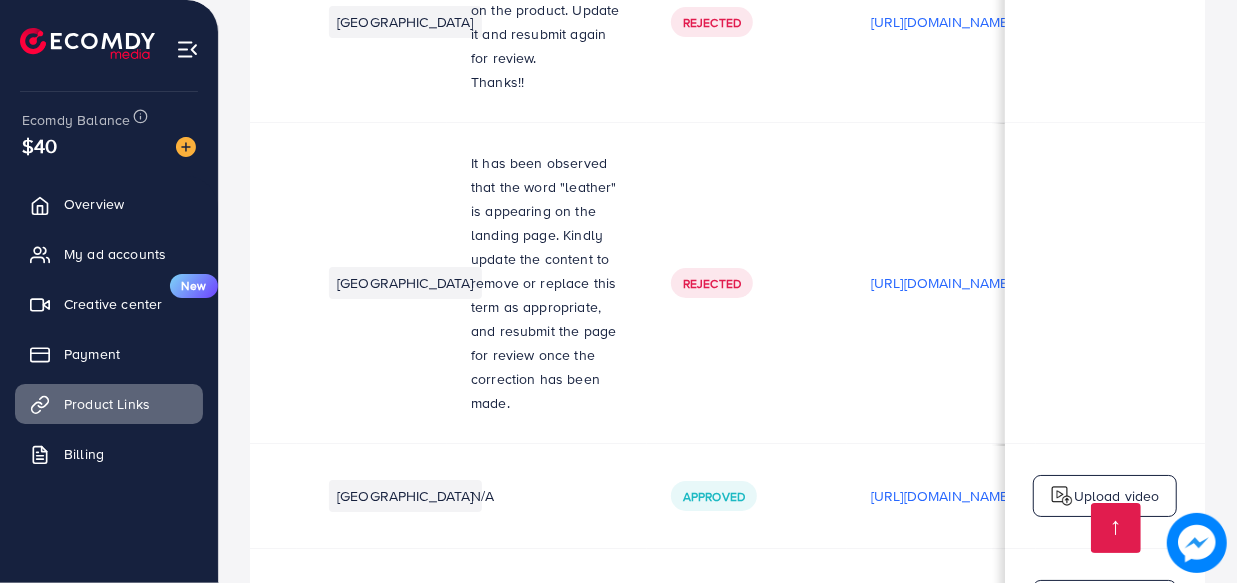 scroll, scrollTop: 0, scrollLeft: 0, axis: both 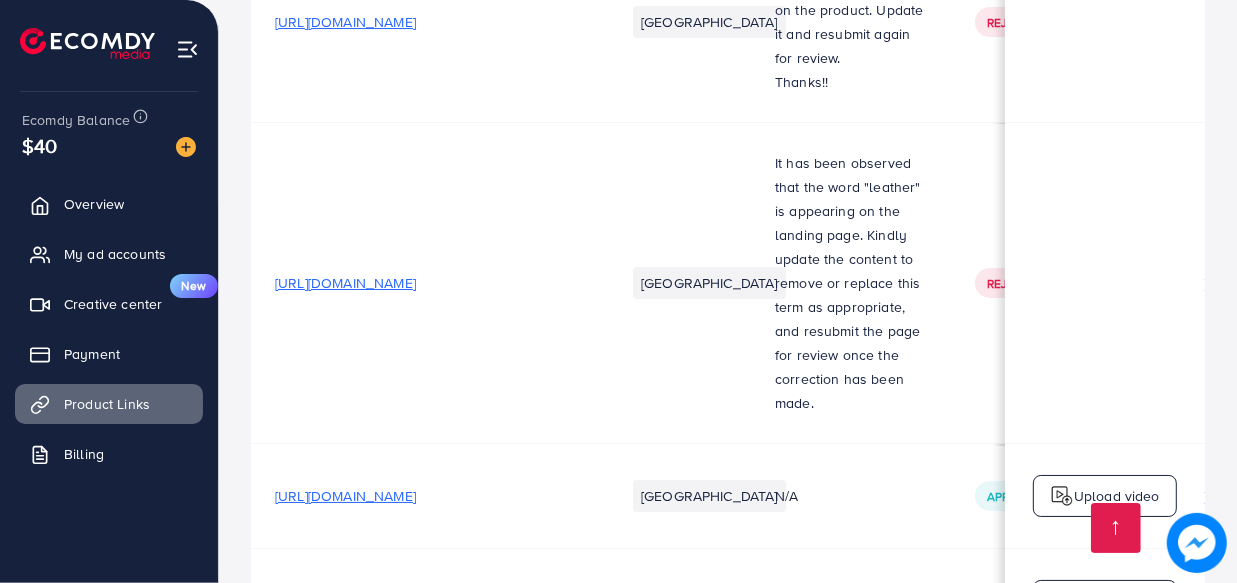 click on "https://www.thetwotiger.store/products/pu-small-wallets-buy-1-get-1-free?_pos=1&_psq=smal&_ss=e&_v=1.0" at bounding box center (345, 496) 